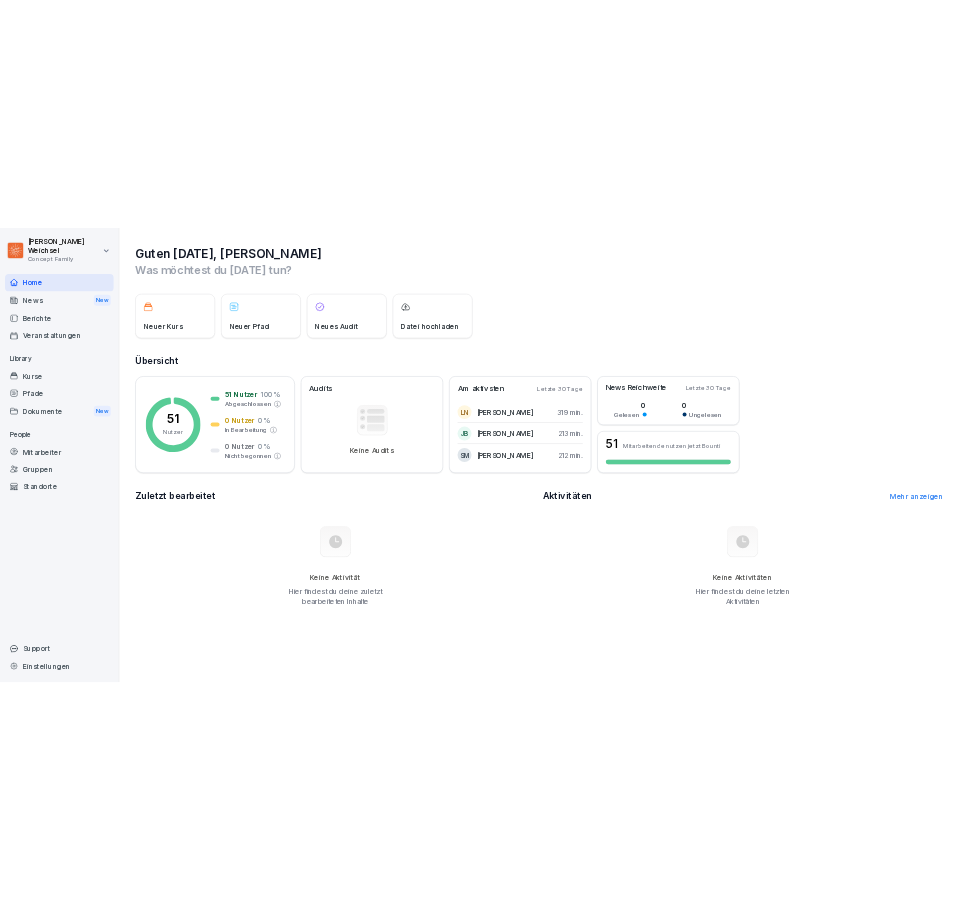 scroll, scrollTop: 0, scrollLeft: 0, axis: both 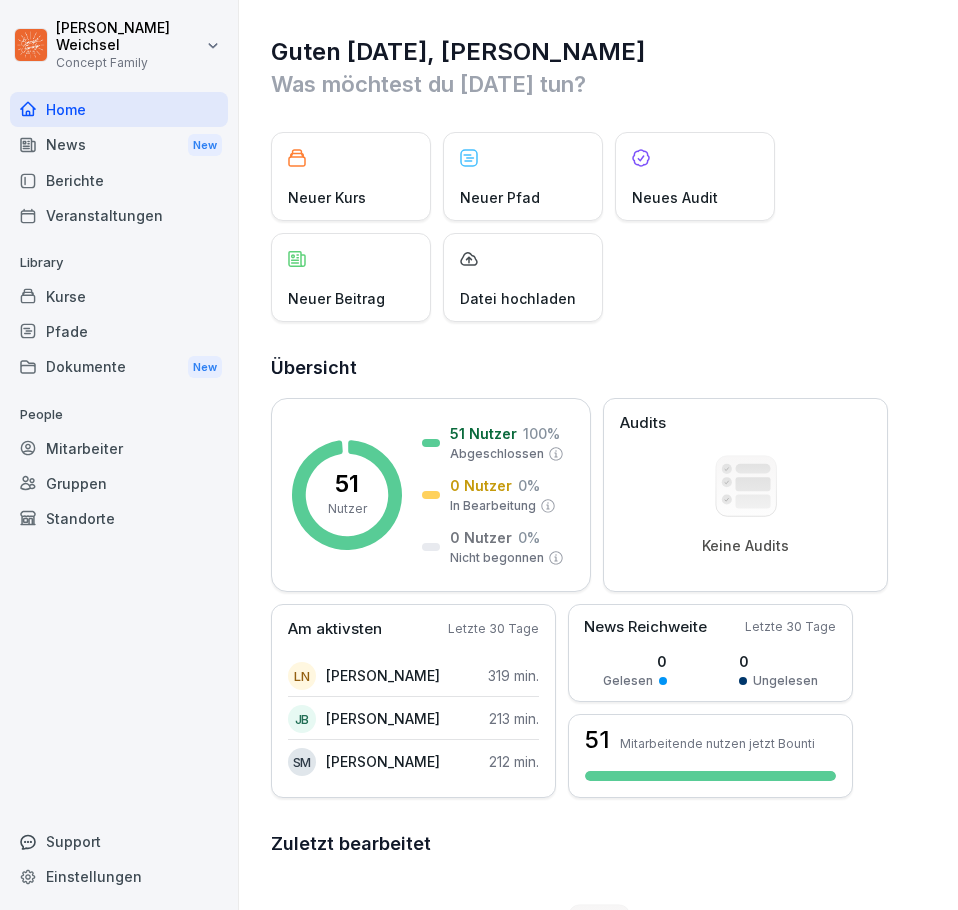 click on "Dokumente New" at bounding box center [119, 367] 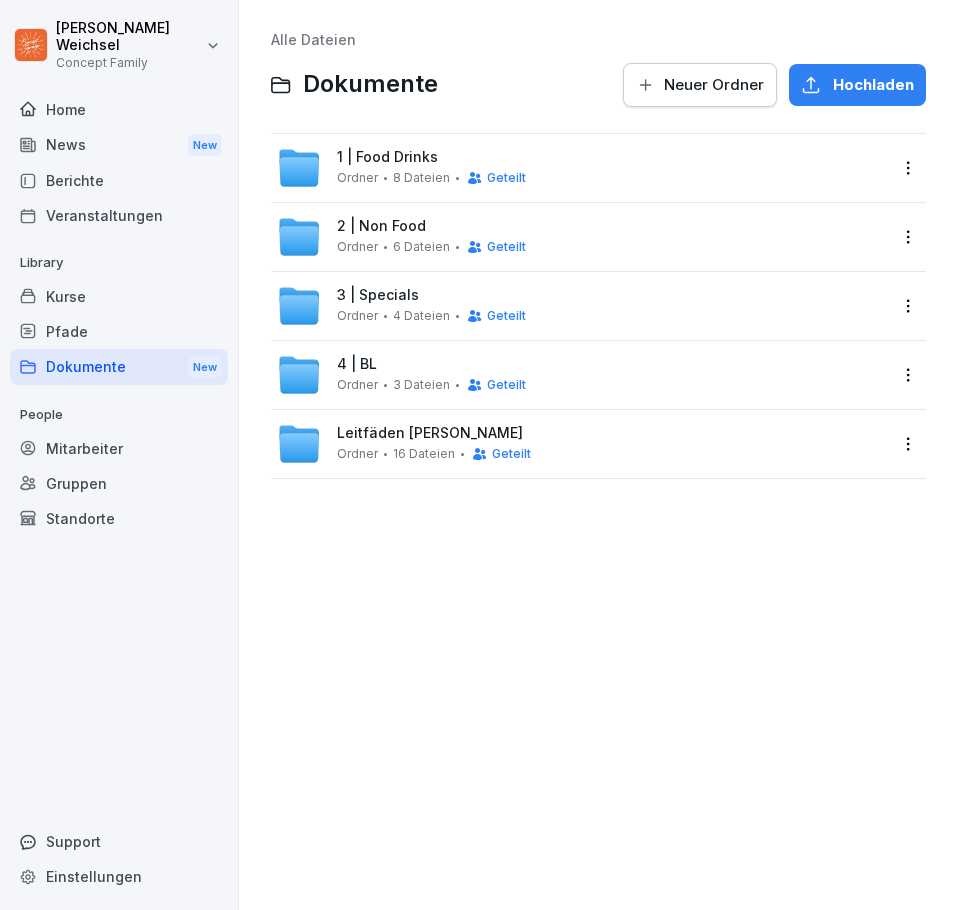 click on "4 | BL Ordner 3 Dateien Geteilt" at bounding box center (582, 375) 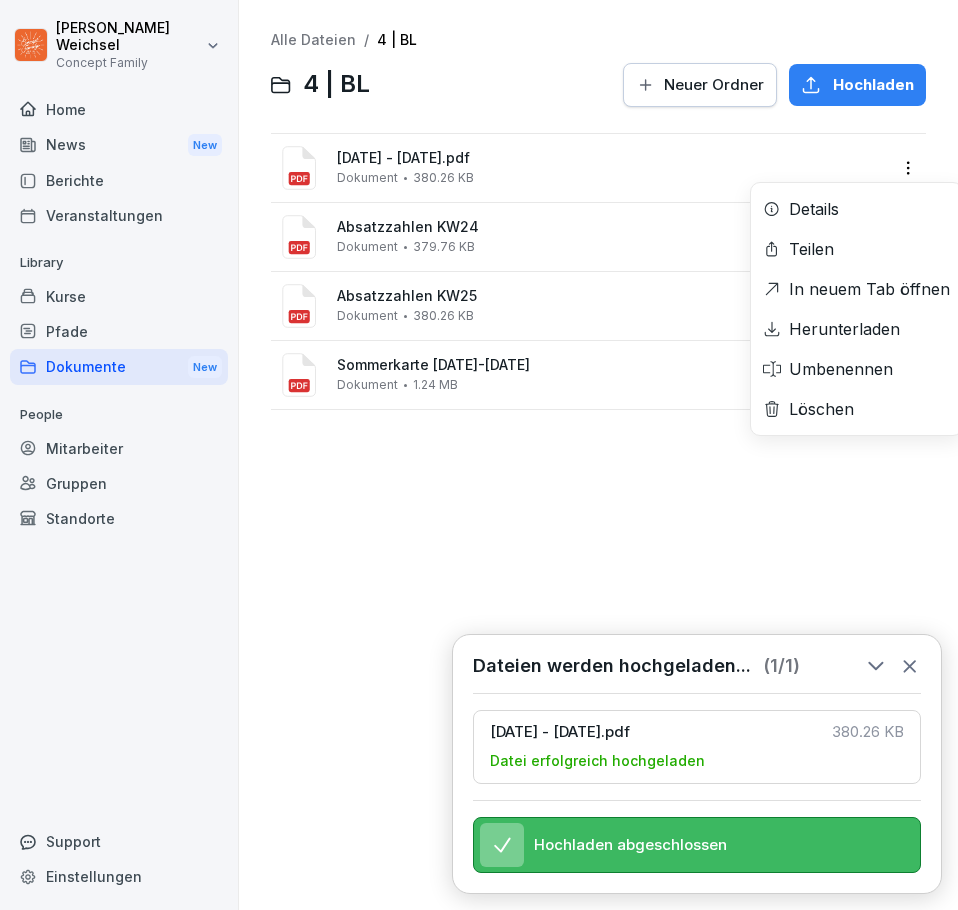 click on "[PERSON_NAME] Concept Family Home News New Berichte Veranstaltungen Library Kurse Pfade Dokumente New People Mitarbeiter Gruppen Standorte Support Einstellungen Alle Dateien / 4 | BL 4 | BL Neuer Ordner Hochladen [DATE] - [DATE].pdf Dokument 380.26 KB Details Teilen In neuem Tab öffnen Herunterladen Umbenennen Löschen Absatzzahlen KW24 Dokument 379.76 KB Absatzzahlen KW25 Dokument 380.26 KB Sommerkarte [DATE]-[DATE] Dokument 1.24 MB Dateien werden hochgeladen... ( 1 / 1 ) [DATE] - [DATE].pdf 380.26 KB Datei erfolgreich hochgeladen Hochladen abgeschlossen" at bounding box center [479, 455] 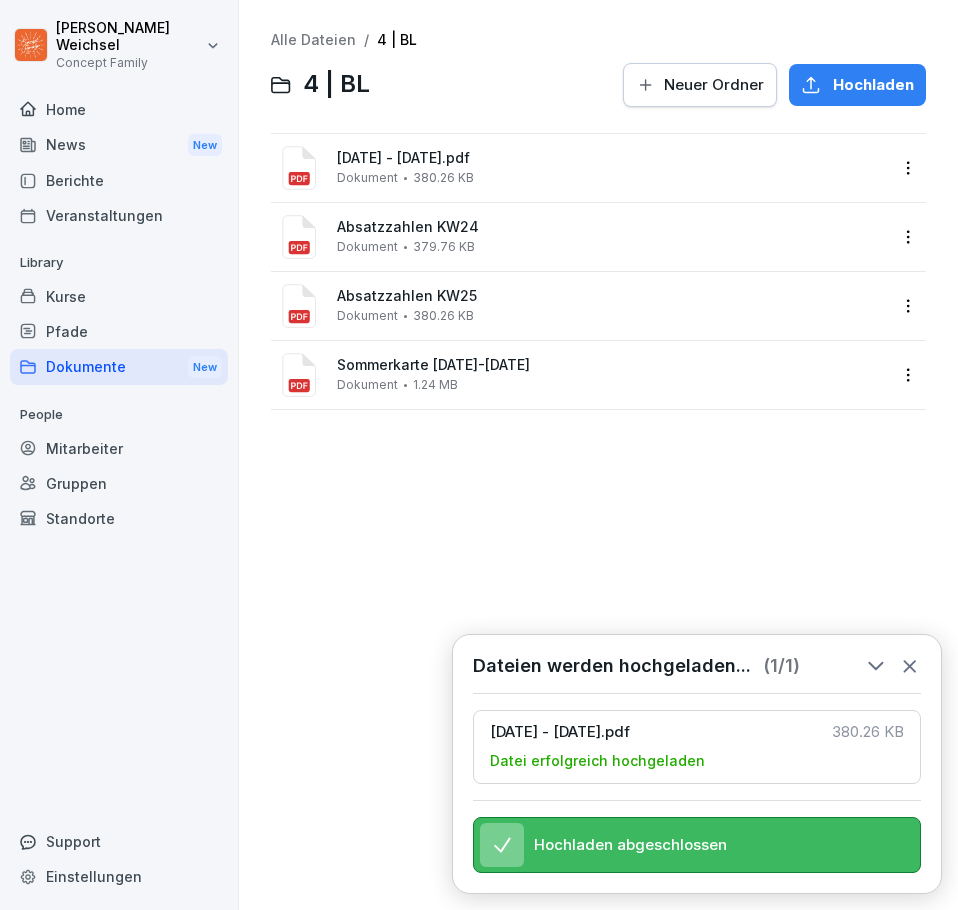 click on "[PERSON_NAME] Concept Family Home News New Berichte Veranstaltungen Library Kurse Pfade Dokumente New People Mitarbeiter Gruppen Standorte Support Einstellungen Alle Dateien / 4 | BL 4 | BL Neuer Ordner Hochladen [DATE] - [DATE].pdf Dokument 380.26 KB Absatzzahlen KW24 Dokument 379.76 KB Absatzzahlen KW25 Dokument 380.26 KB Sommerkarte [DATE]-[DATE] Dokument 1.24 MB Dateien werden hochgeladen... ( 1 / 1 ) [DATE] - [DATE].pdf 380.26 KB Datei erfolgreich hochgeladen Hochladen abgeschlossen" at bounding box center [479, 455] 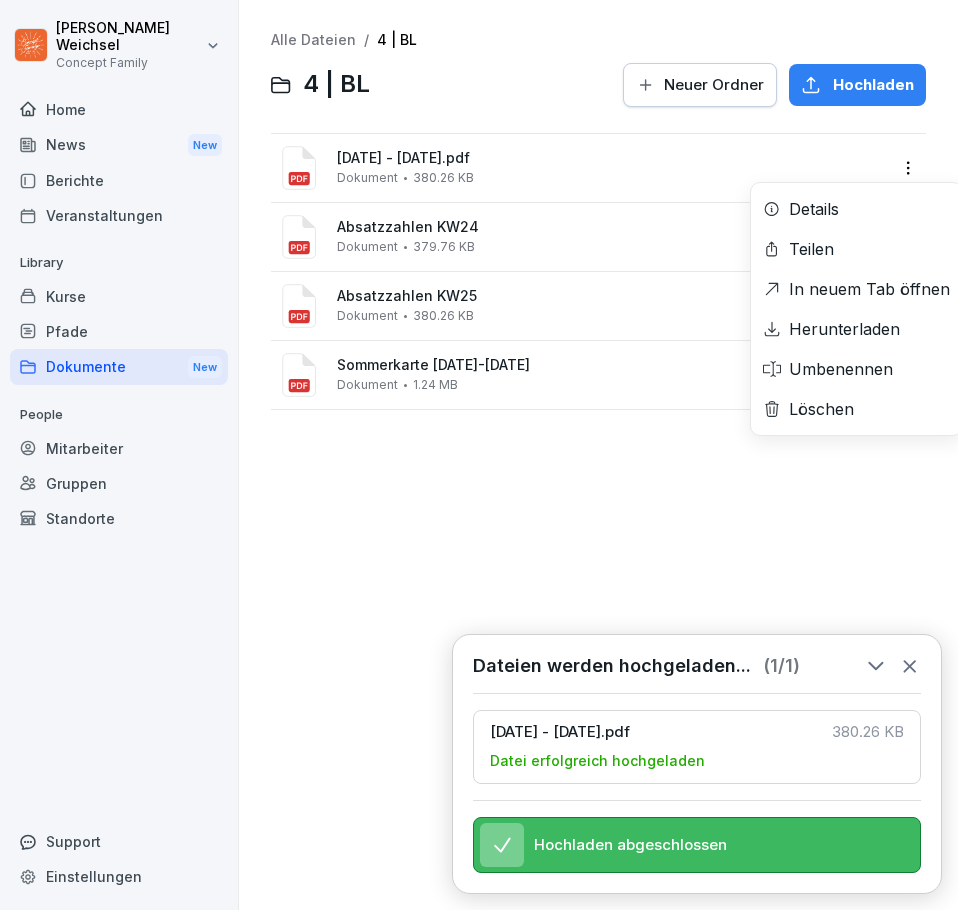 click on "Umbenennen" at bounding box center (841, 369) 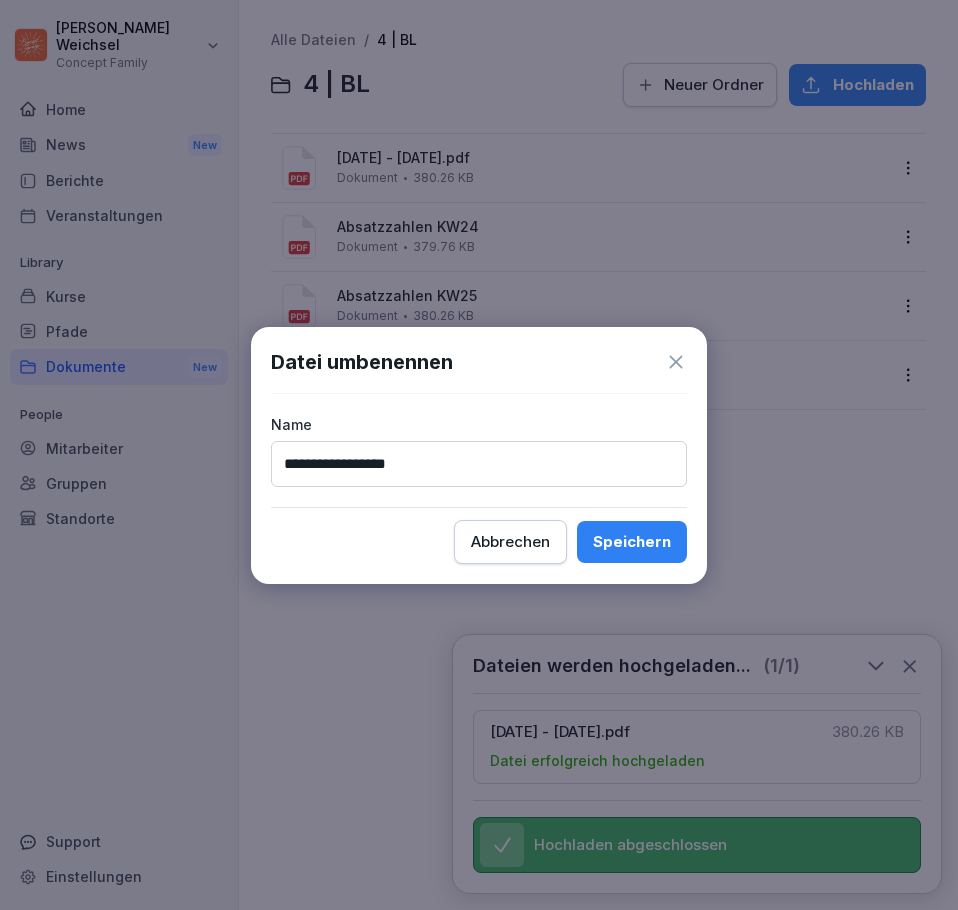 type on "**********" 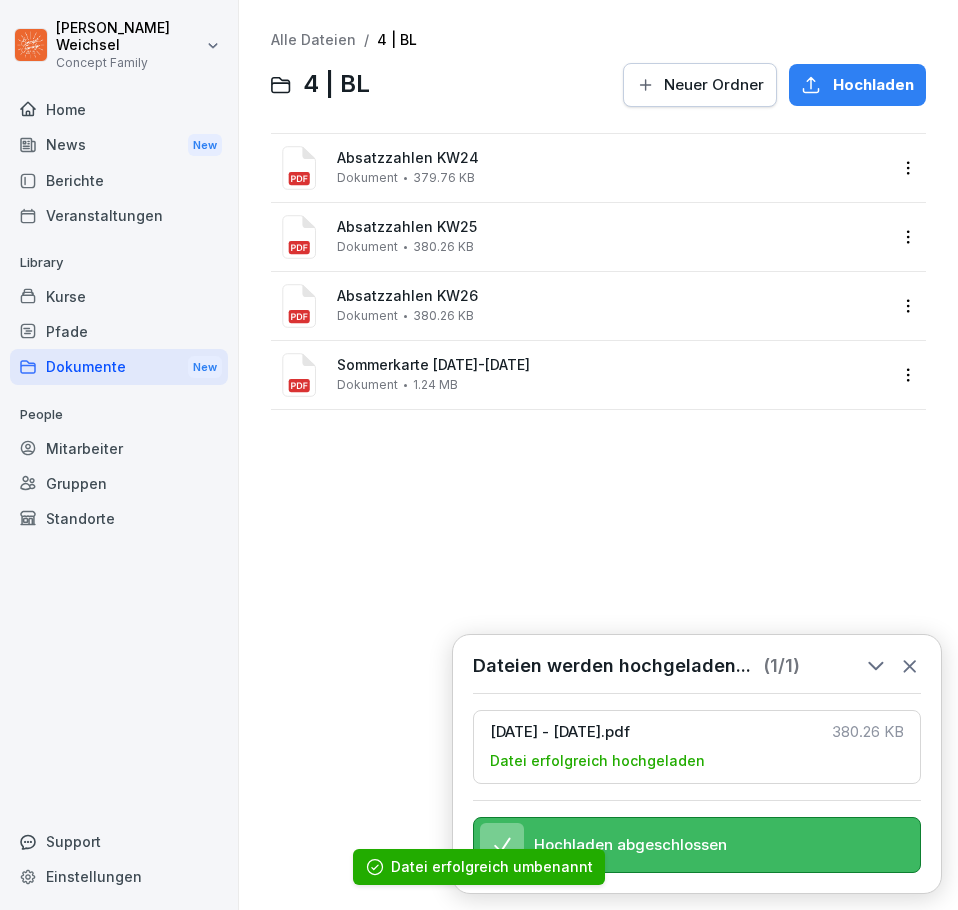 click on "[PERSON_NAME] Concept Family Home News New Berichte Veranstaltungen Library Kurse Pfade Dokumente New People Mitarbeiter Gruppen Standorte Support Einstellungen Alle Dateien / 4 | BL 4 | BL Neuer Ordner Hochladen Absatzzahlen KW24 Dokument 379.76 KB Absatzzahlen KW25 Dokument 380.26 KB Absatzzahlen KW26 Dokument 380.26 KB Sommerkarte [DATE]-[DATE] Dokument 1.24 MB Dateien werden hochgeladen... ( 1 / 1 ) [DATE] - [DATE].pdf 380.26 KB Datei erfolgreich hochgeladen Hochladen abgeschlossen Datei erfolgreich umbenannt" at bounding box center [479, 455] 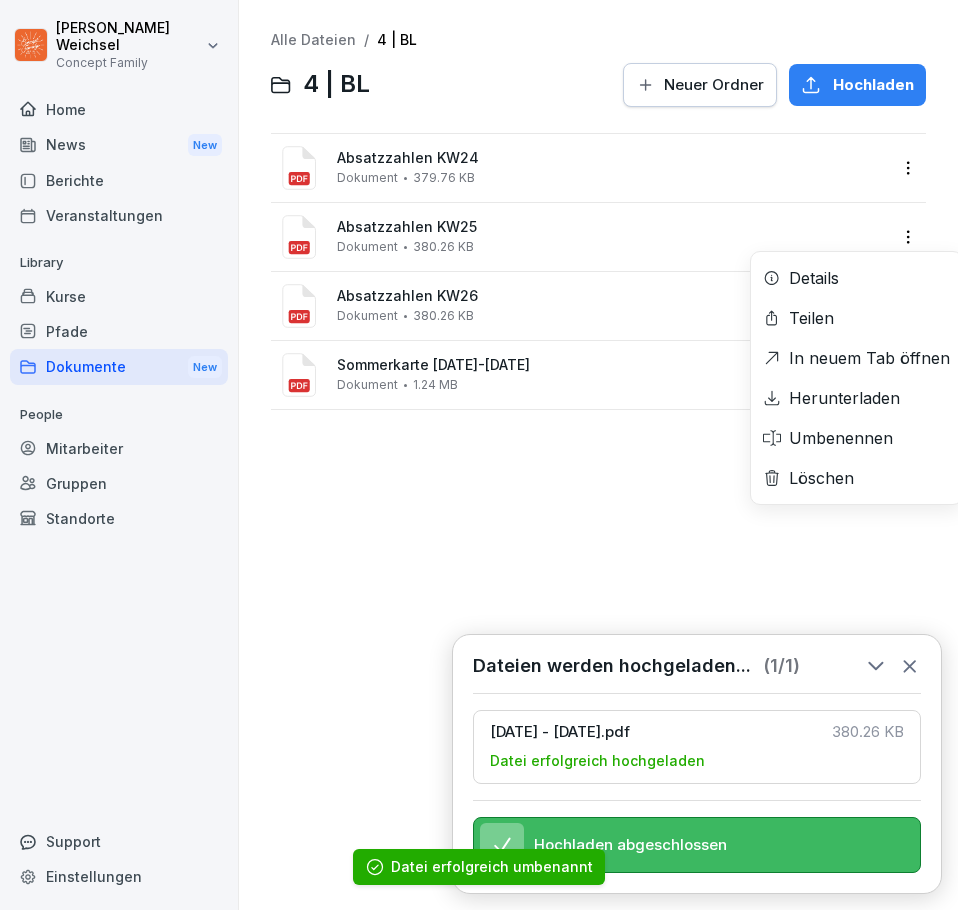 click on "Löschen" at bounding box center [856, 478] 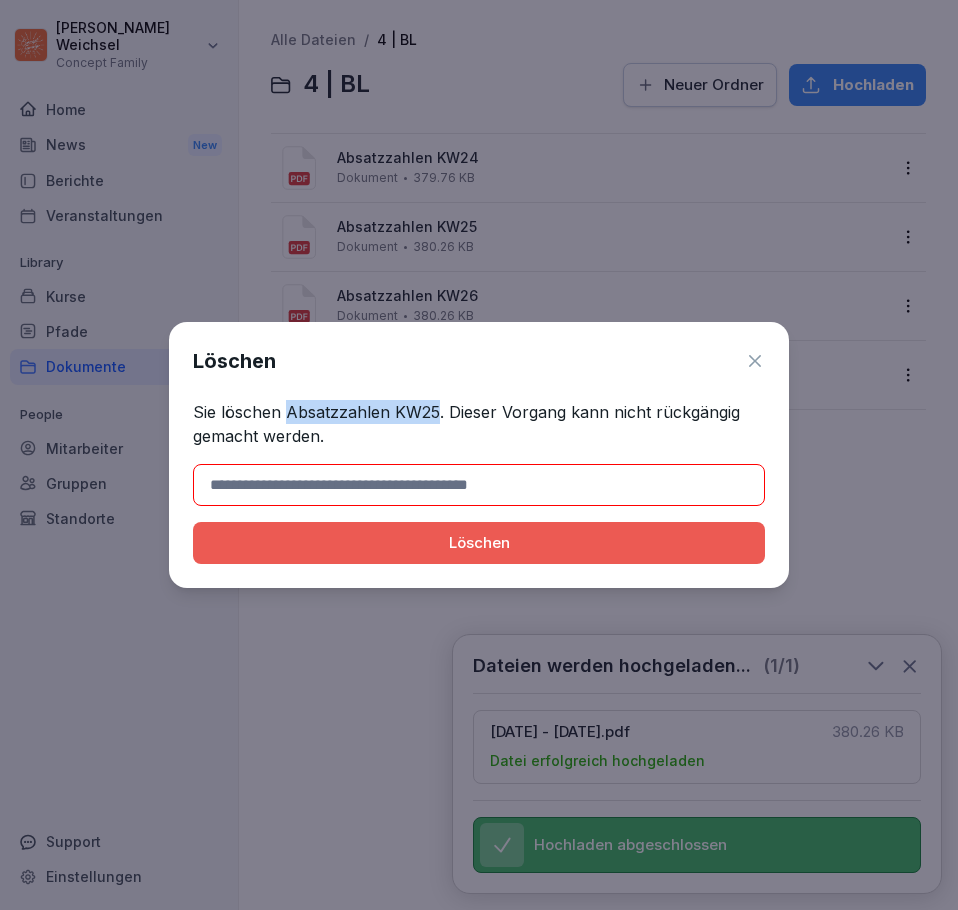 drag, startPoint x: 287, startPoint y: 415, endPoint x: 434, endPoint y: 406, distance: 147.27525 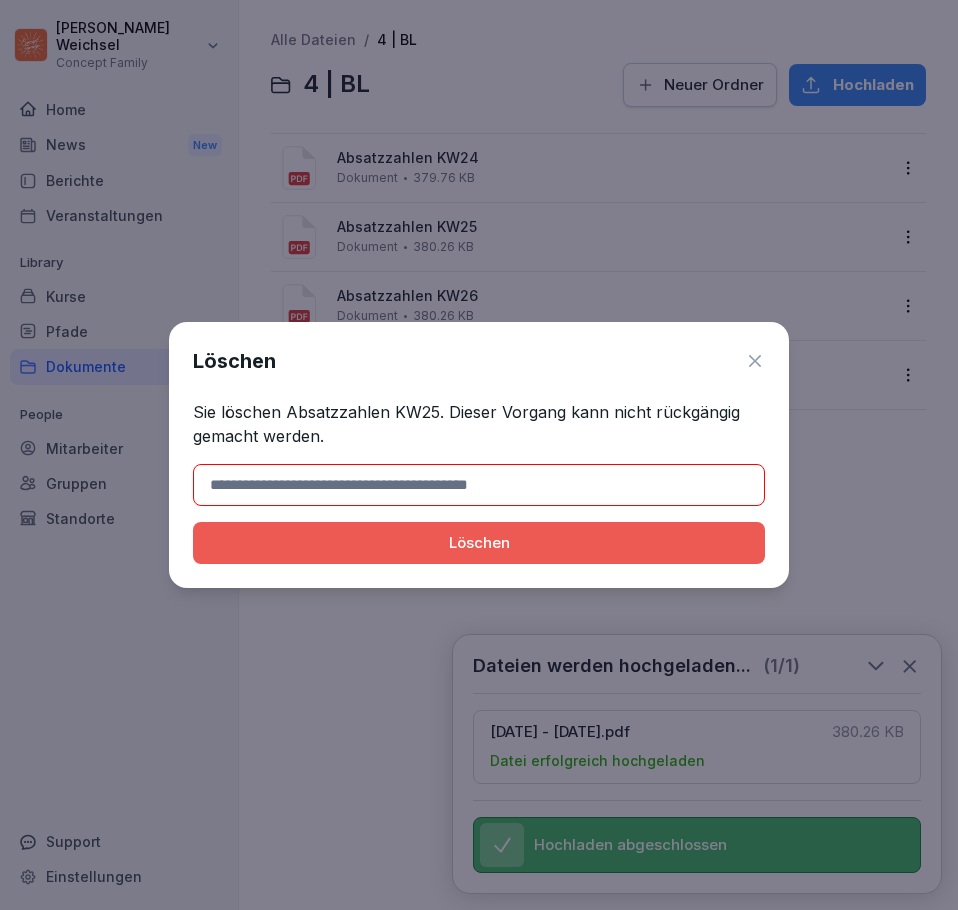click at bounding box center (479, 485) 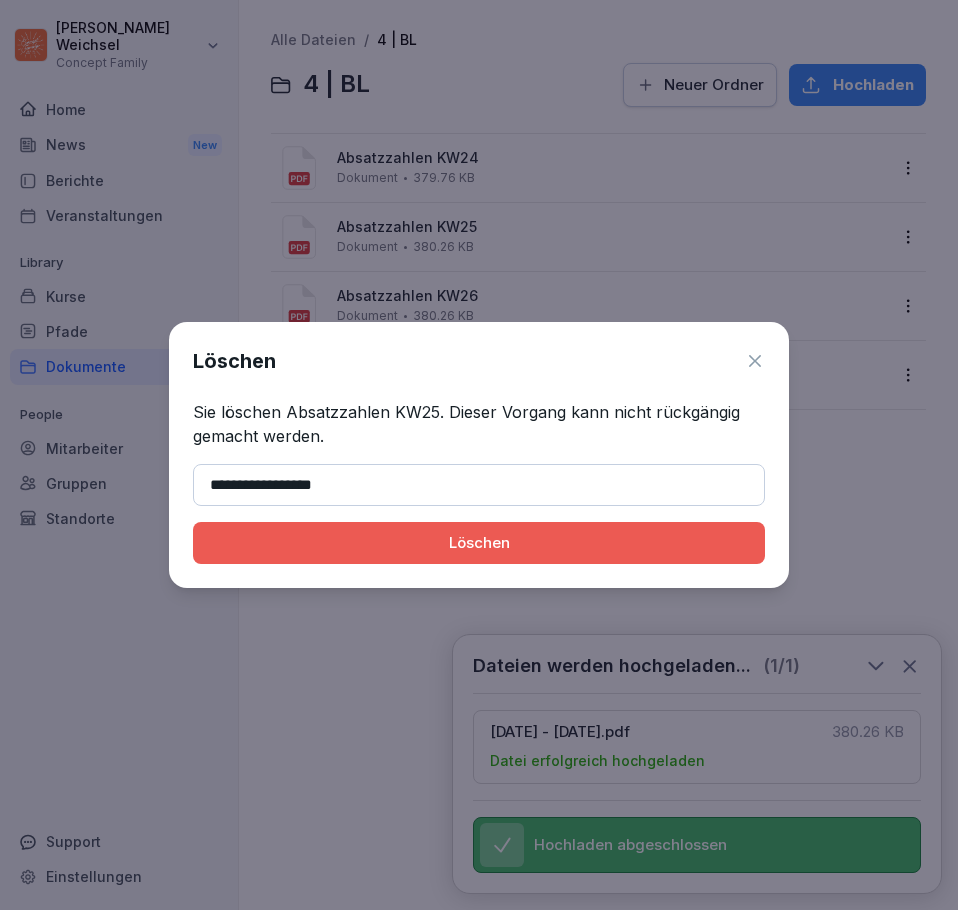 type on "**********" 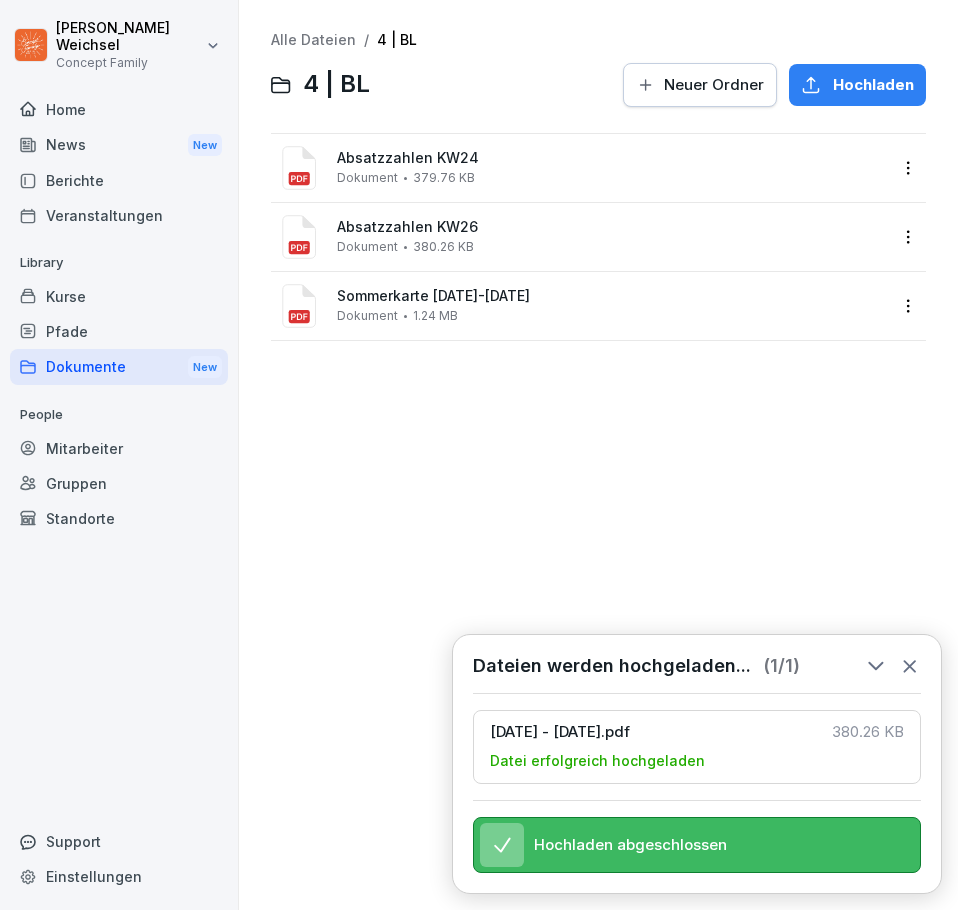 click on "Alle Dateien / 4 | BL 4 | BL Neuer Ordner Hochladen Absatzzahlen KW24 Dokument 379.76 KB Absatzzahlen KW26 Dokument 380.26 KB Sommerkarte [DATE]-[DATE] Dokument 1.24 MB" at bounding box center (598, 455) 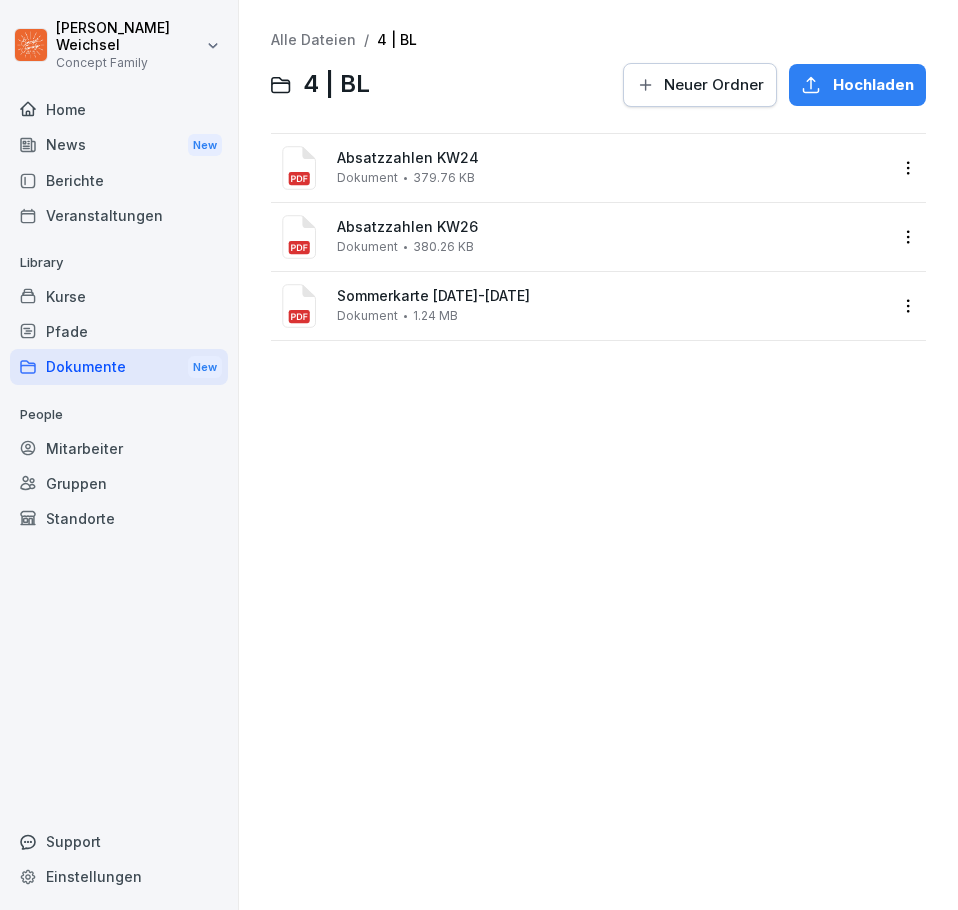 click on "[PERSON_NAME] Concept Family Home News New Berichte Veranstaltungen Library Kurse Pfade Dokumente New People Mitarbeiter Gruppen Standorte Support Einstellungen Alle Dateien / 4 | BL 4 | BL Neuer Ordner Hochladen Absatzzahlen KW24 Dokument 379.76 KB Absatzzahlen KW26 Dokument 380.26 KB Sommerkarte [DATE]-[DATE] Dokument 1.24 MB" at bounding box center (479, 455) 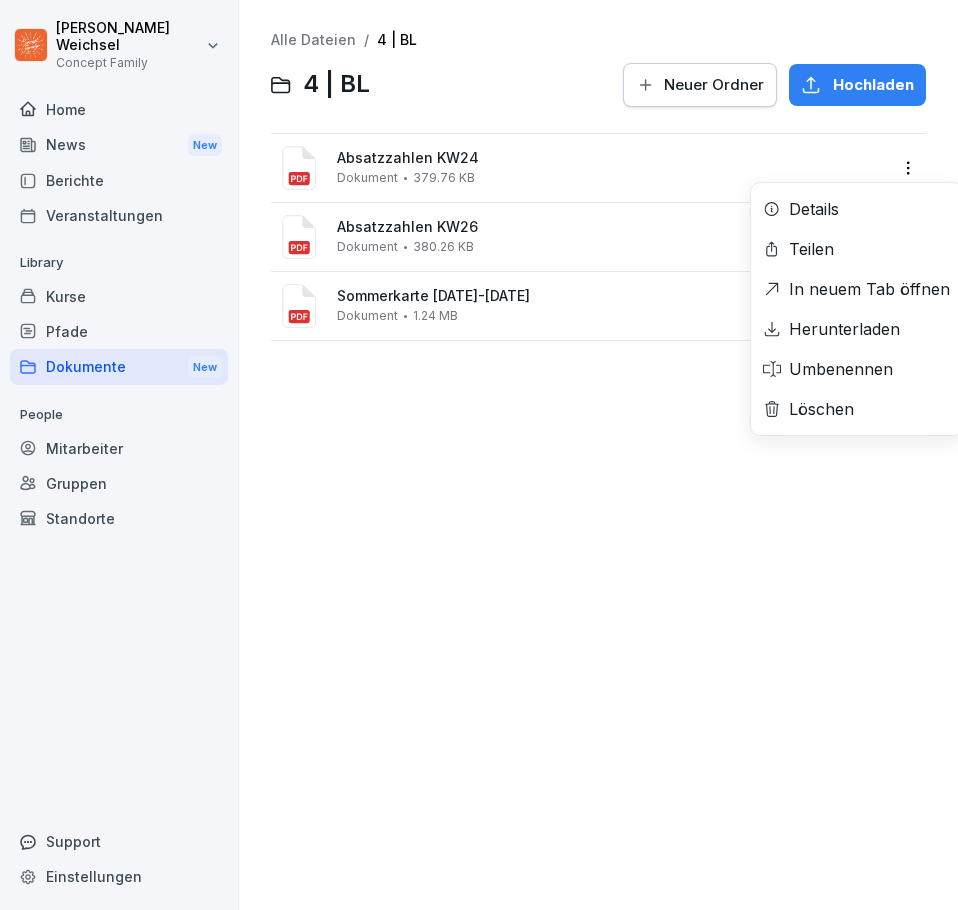 click on "Löschen" at bounding box center (856, 409) 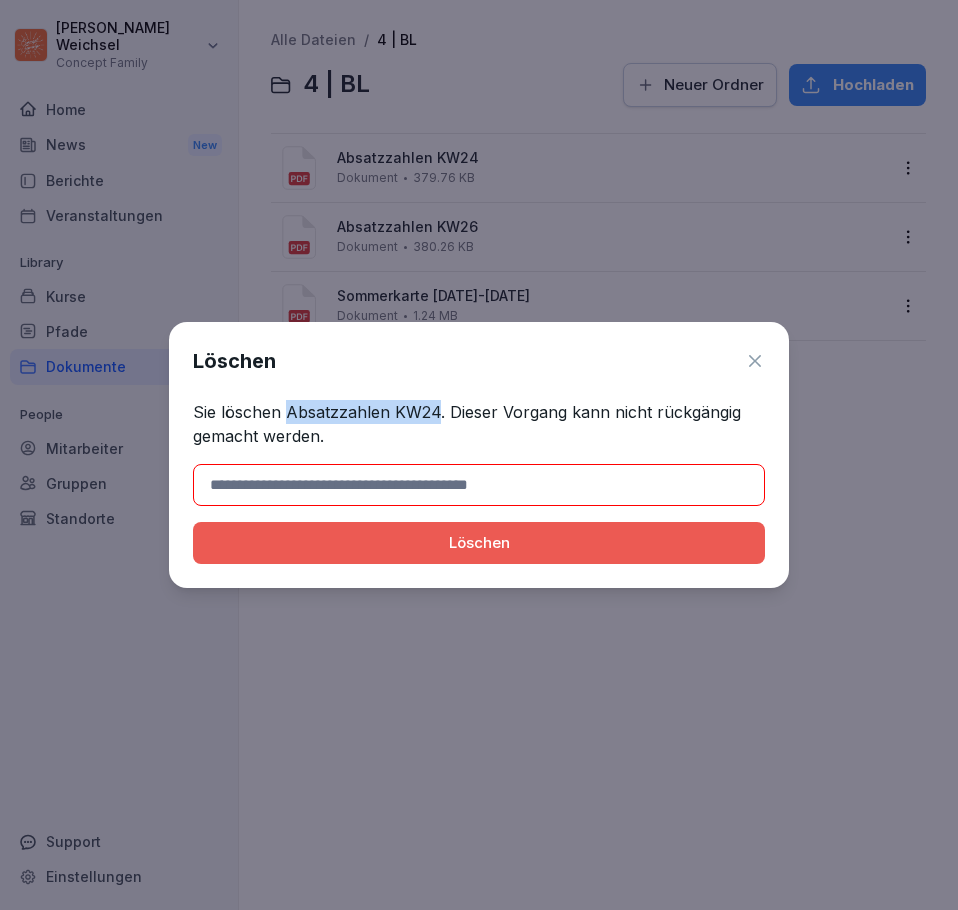 drag, startPoint x: 285, startPoint y: 408, endPoint x: 437, endPoint y: 412, distance: 152.05263 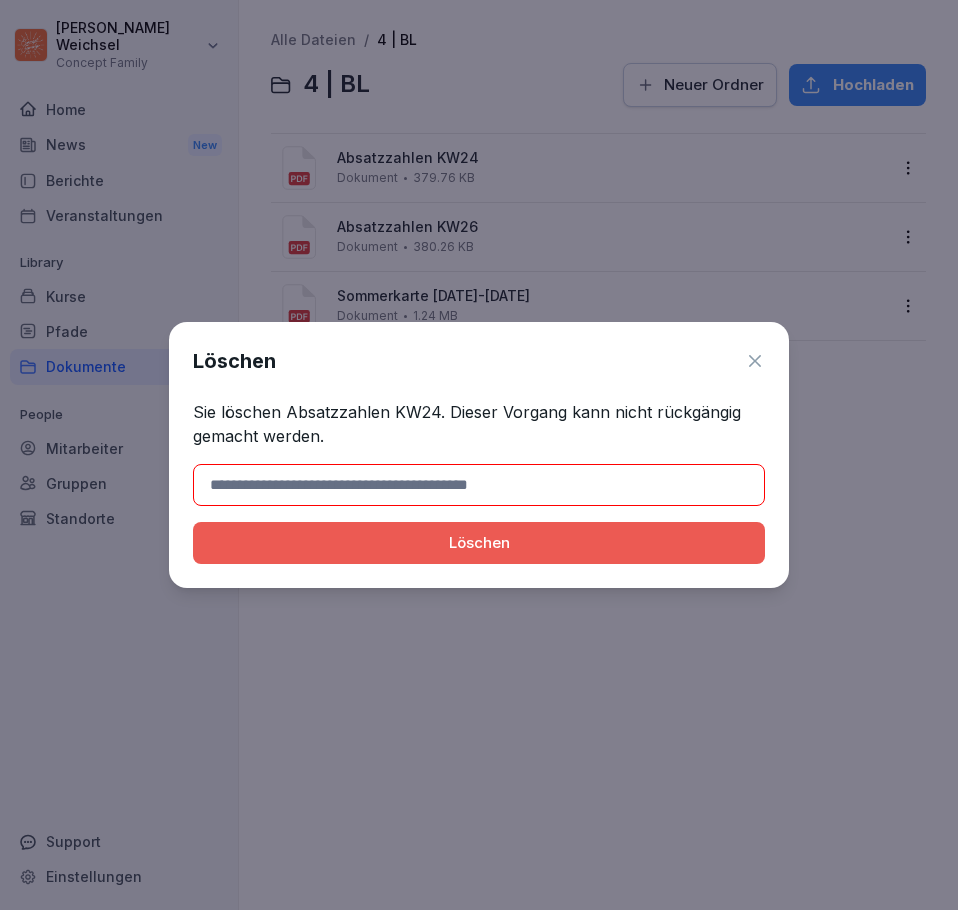 click at bounding box center [479, 485] 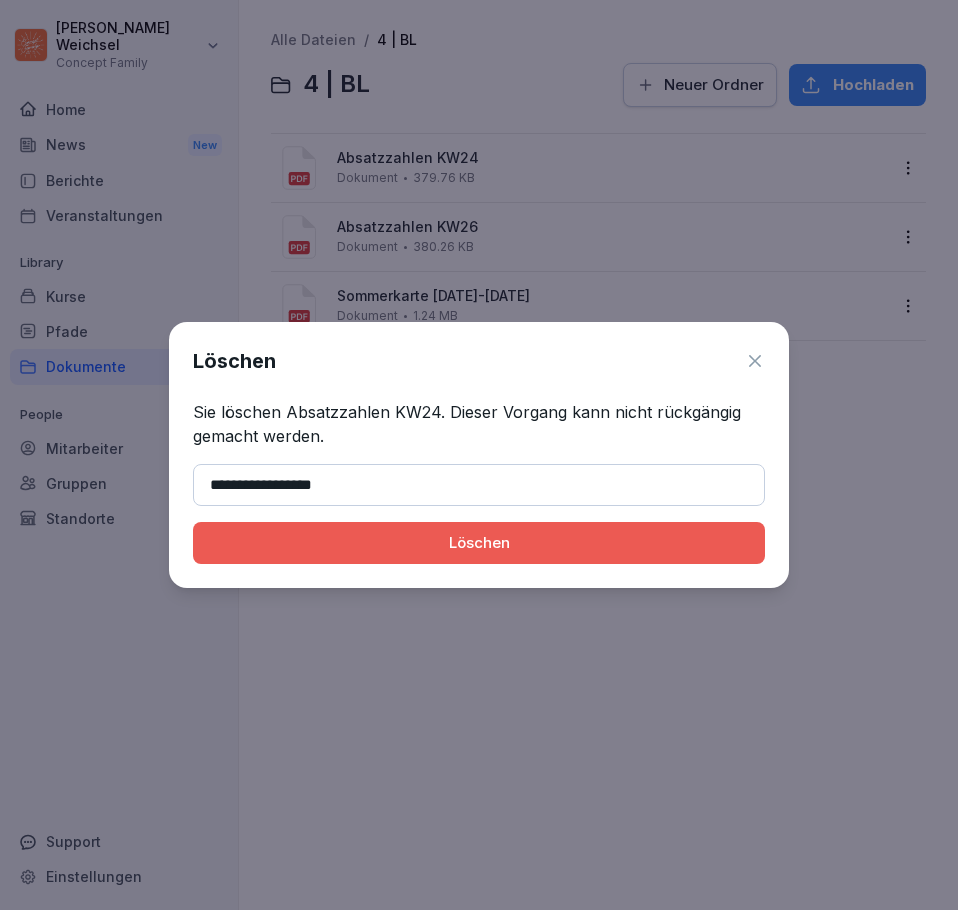 type on "**********" 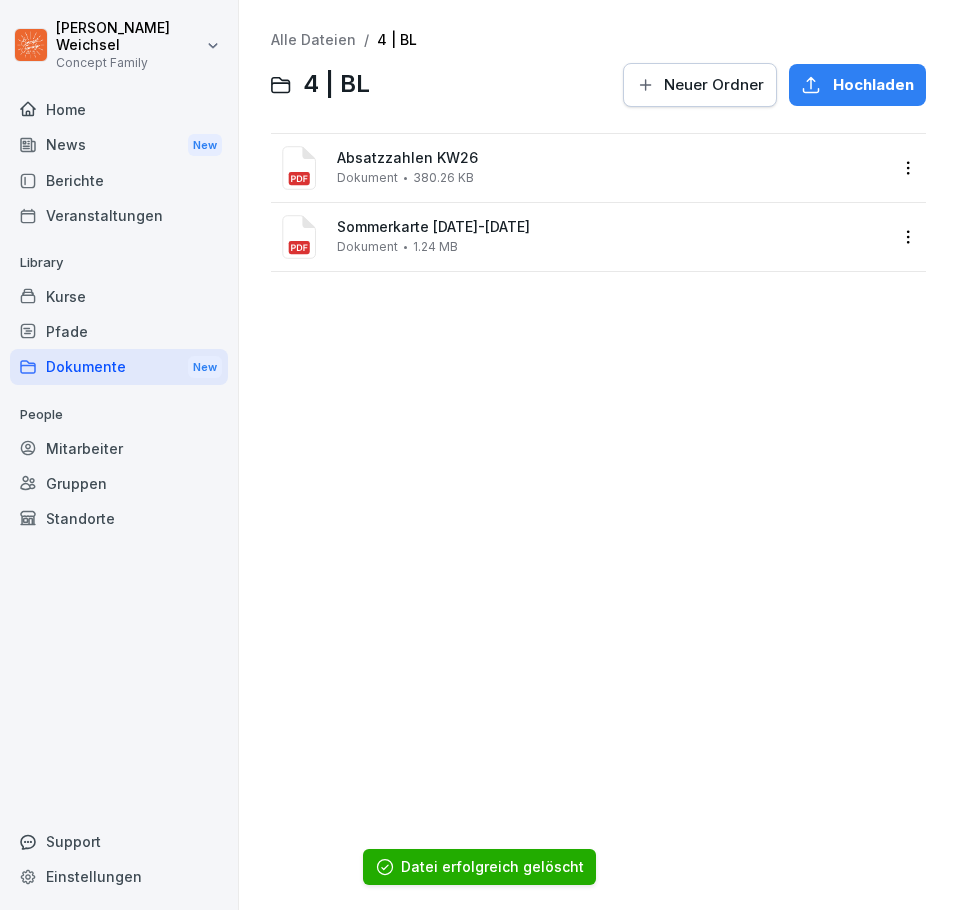 click on "Alle Dateien / 4 | BL 4 | BL Neuer Ordner Hochladen Absatzzahlen KW26 Dokument 380.26 KB Sommerkarte [DATE]-[DATE] Dokument 1.24 MB" at bounding box center (598, 455) 